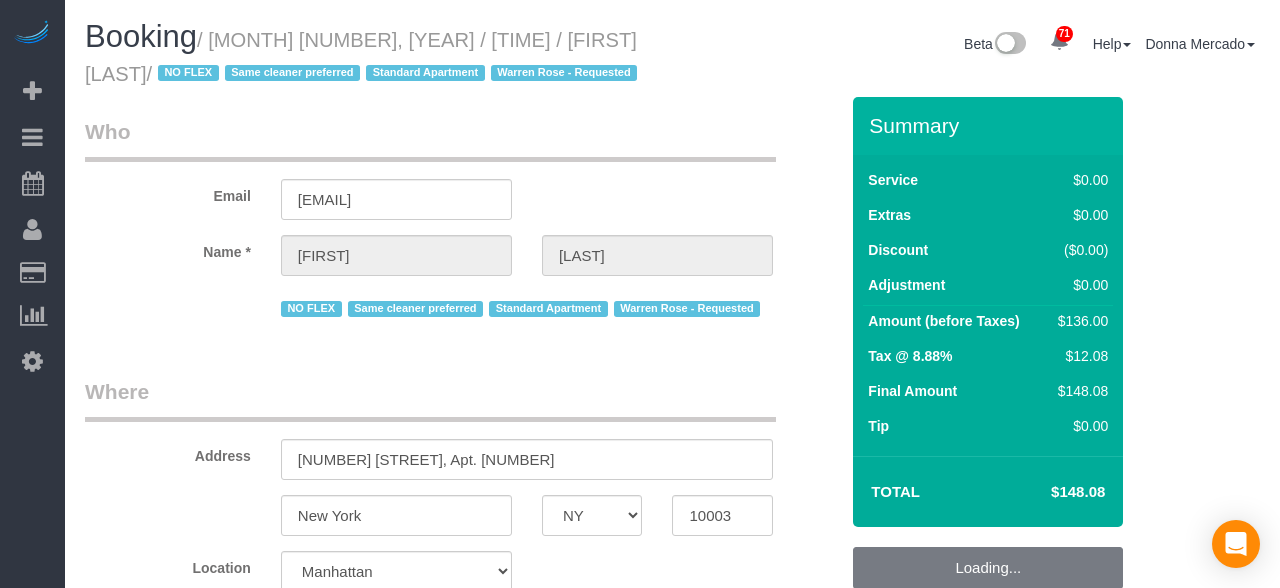 select on "NY" 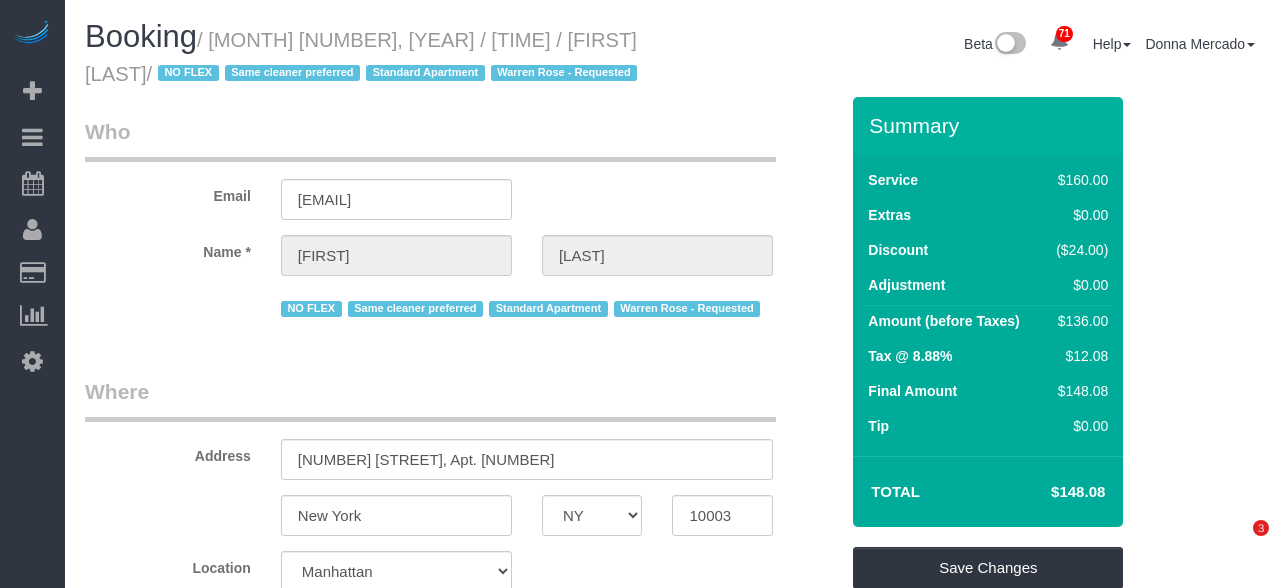 scroll, scrollTop: 0, scrollLeft: 0, axis: both 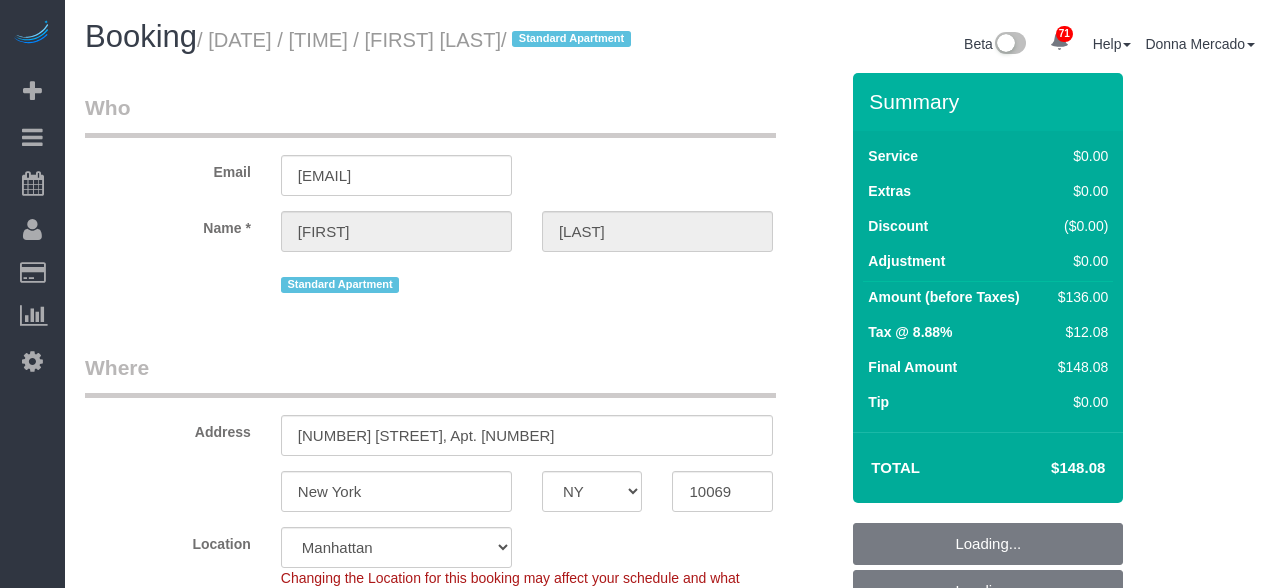 select on "NY" 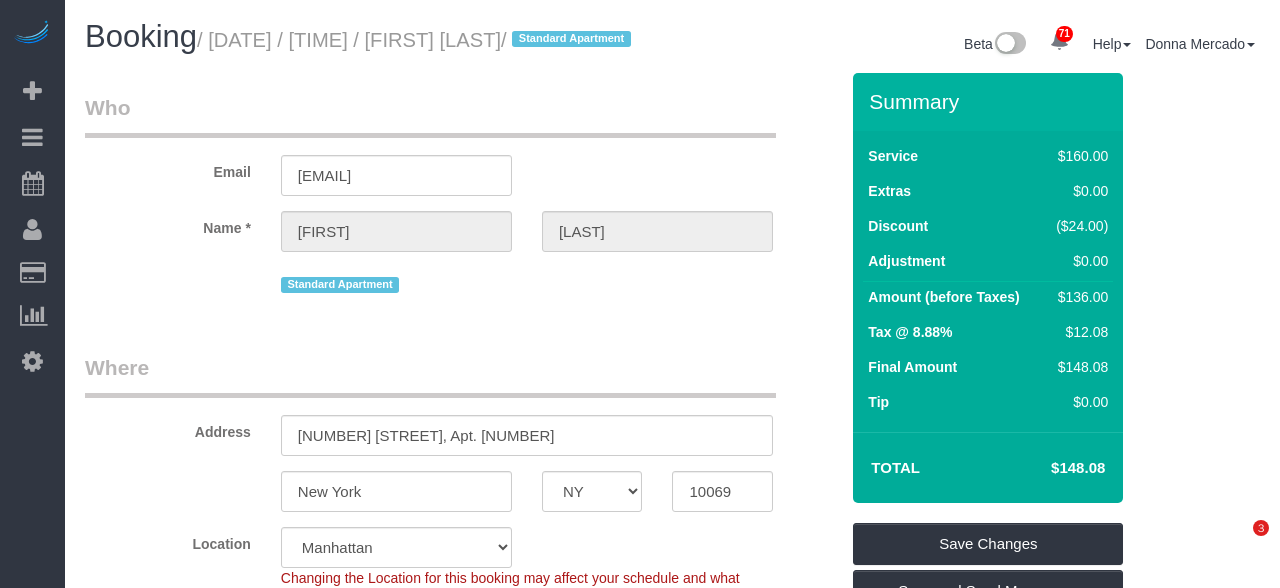 scroll, scrollTop: 0, scrollLeft: 0, axis: both 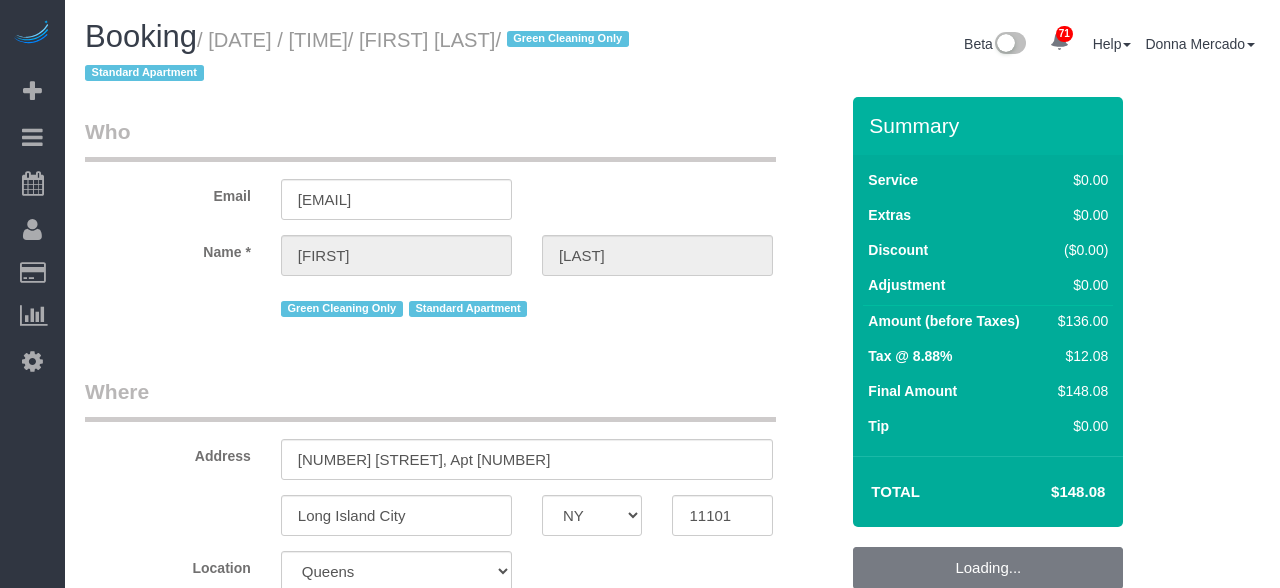 select on "NY" 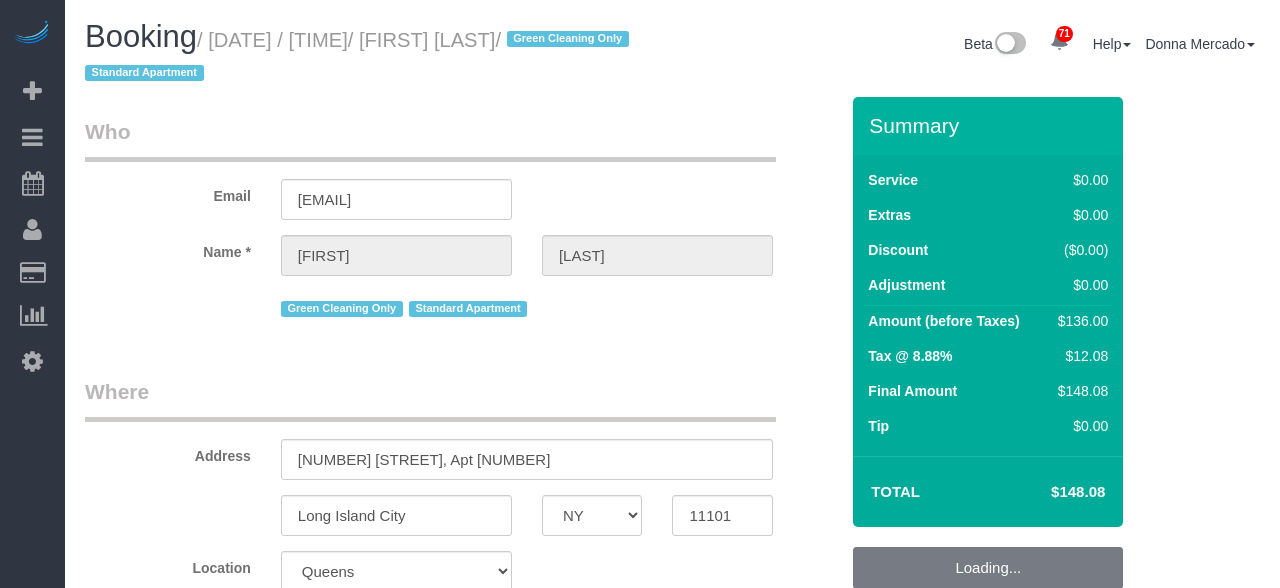 select on "spot55" 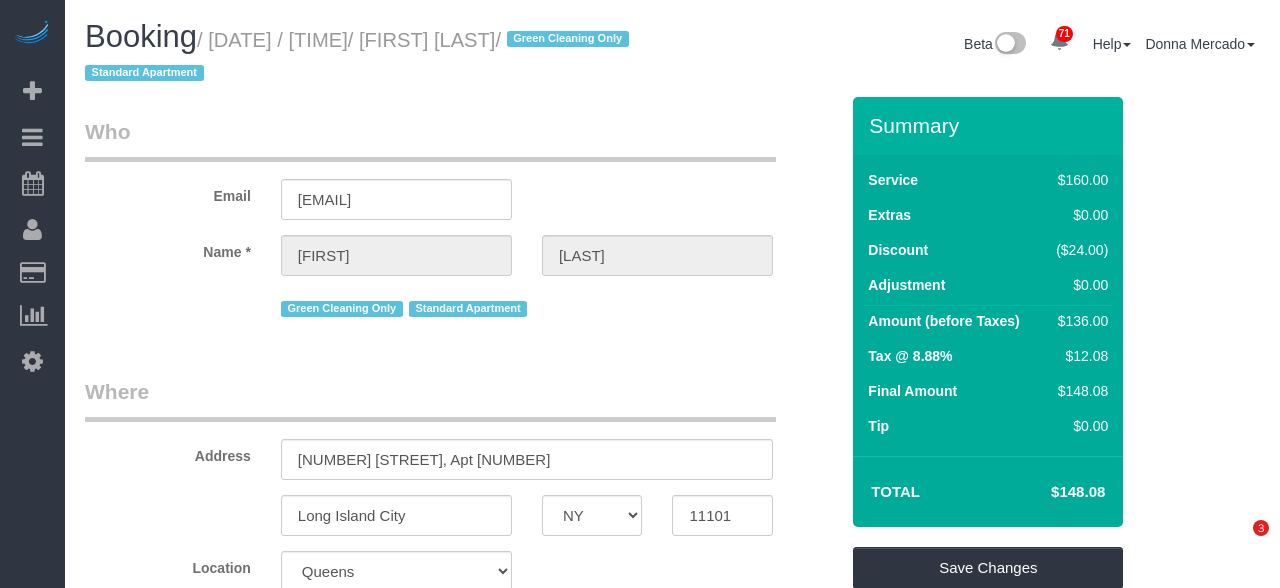scroll, scrollTop: 0, scrollLeft: 0, axis: both 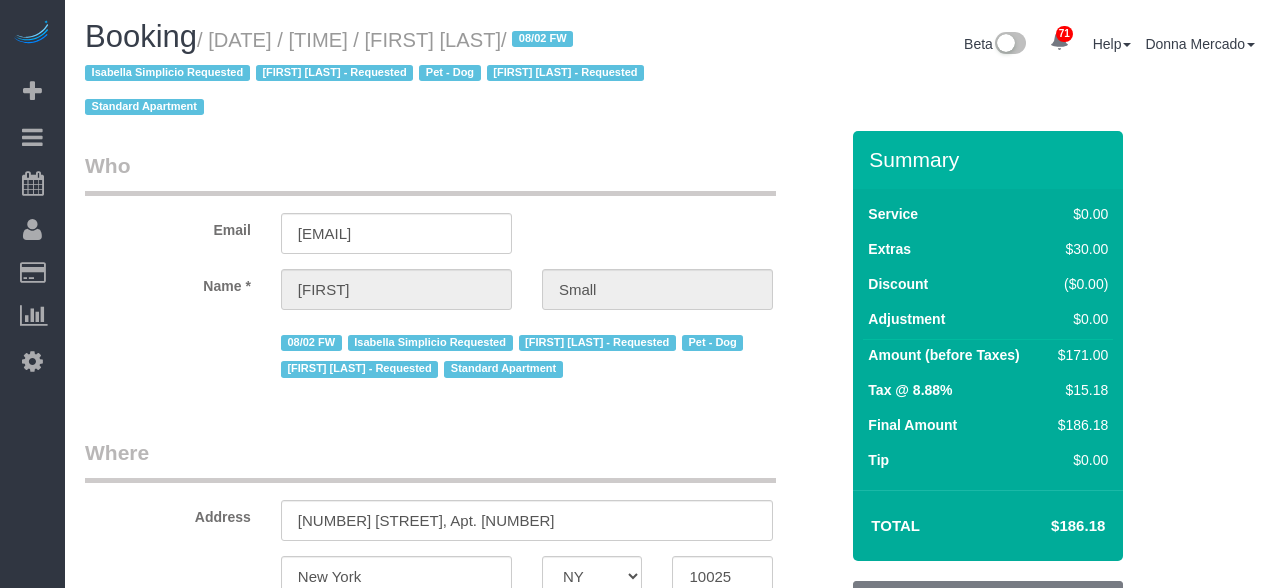 select on "NY" 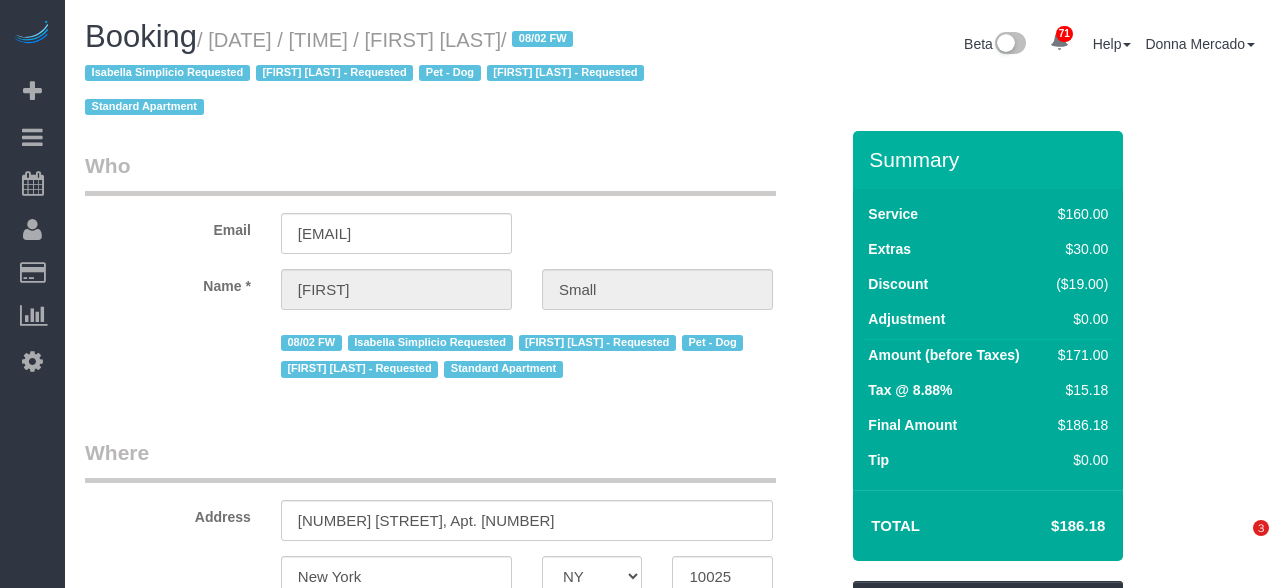scroll, scrollTop: 0, scrollLeft: 0, axis: both 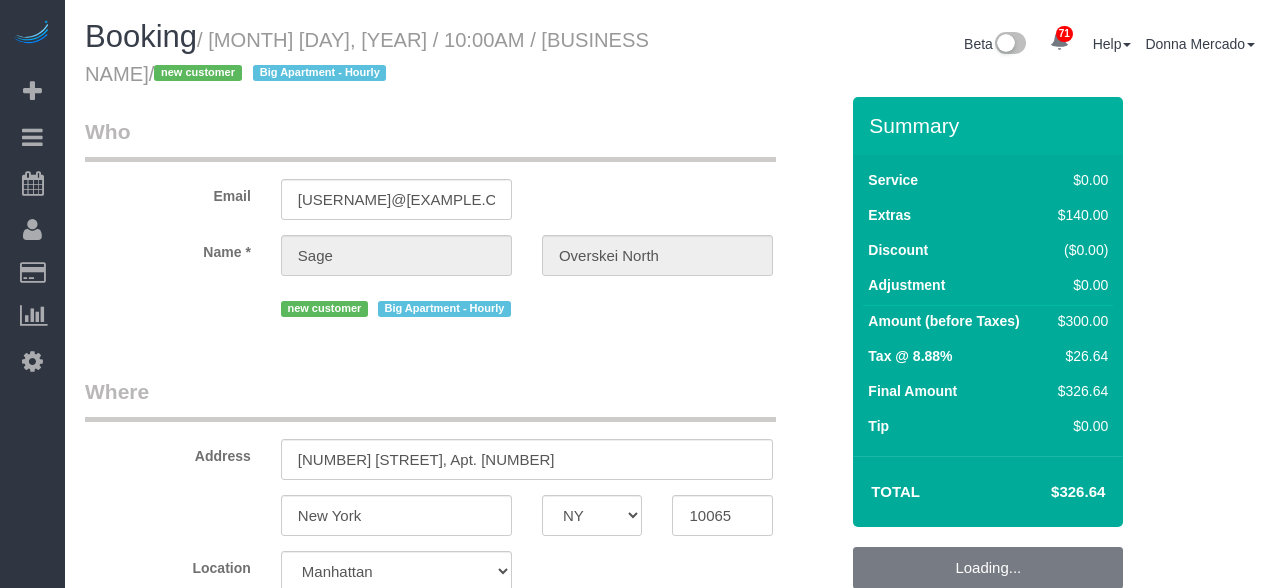 select on "NY" 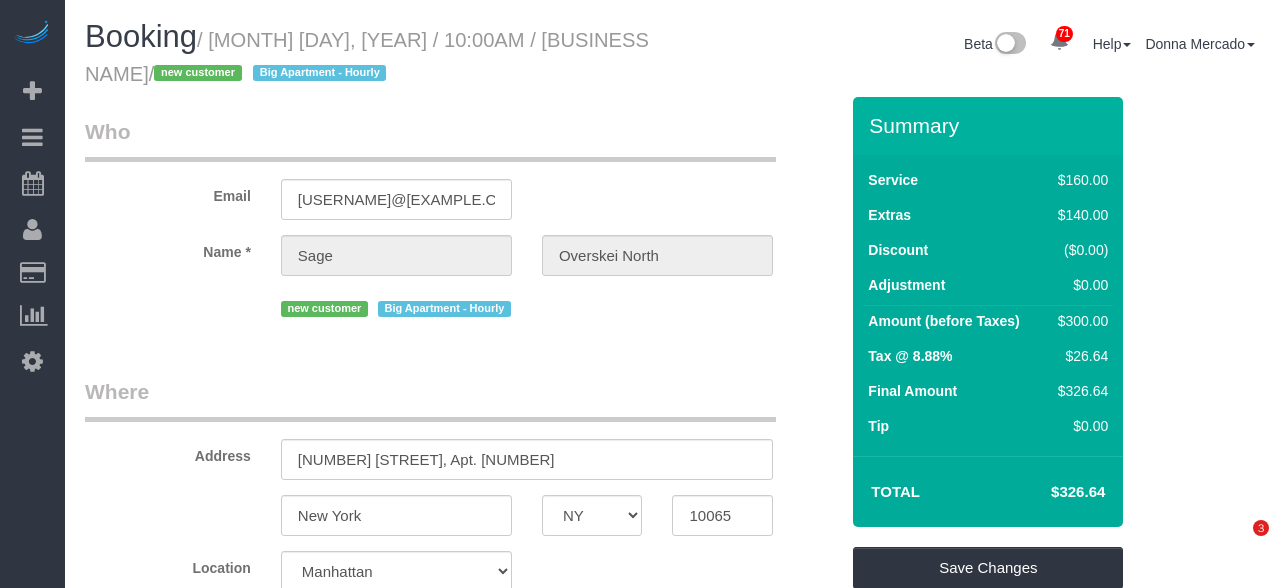 scroll, scrollTop: 0, scrollLeft: 0, axis: both 